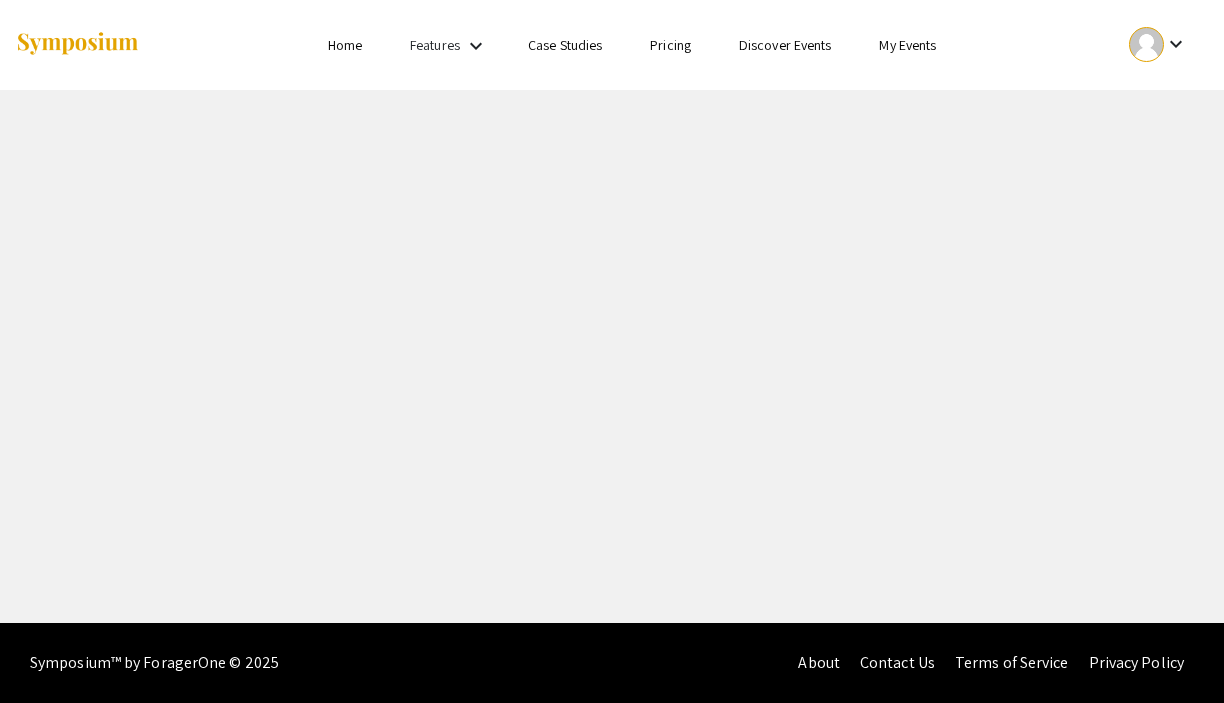 scroll, scrollTop: 0, scrollLeft: 0, axis: both 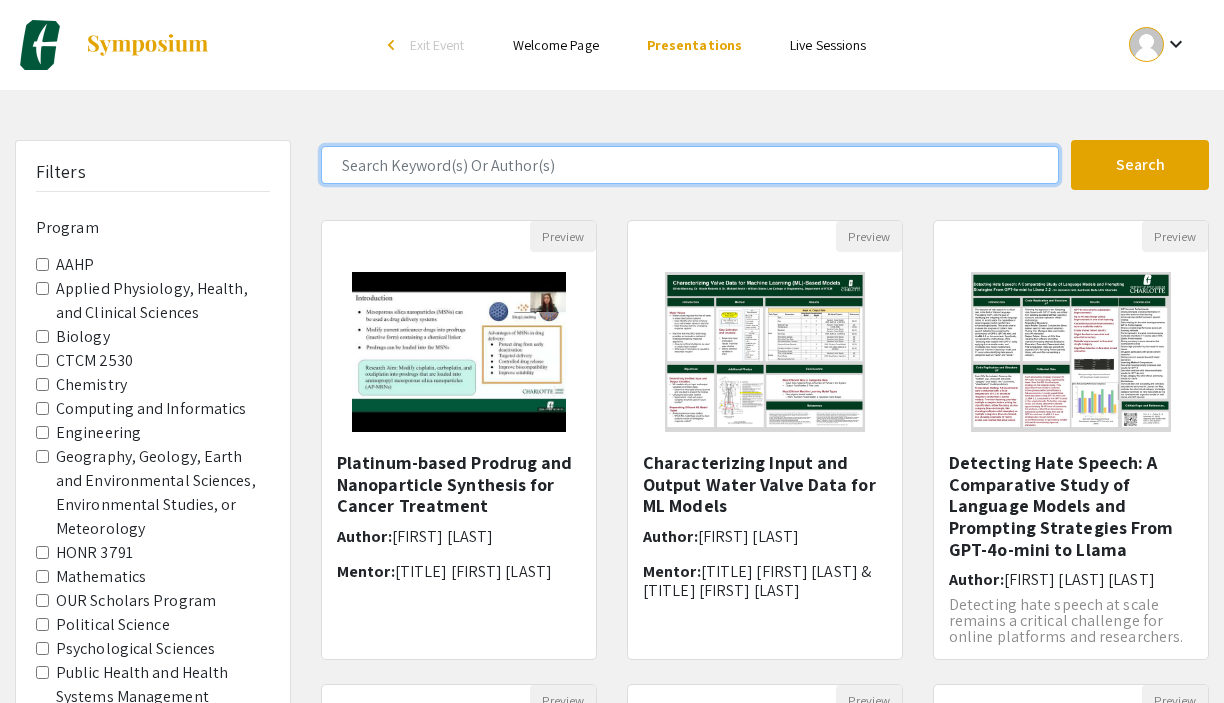 click 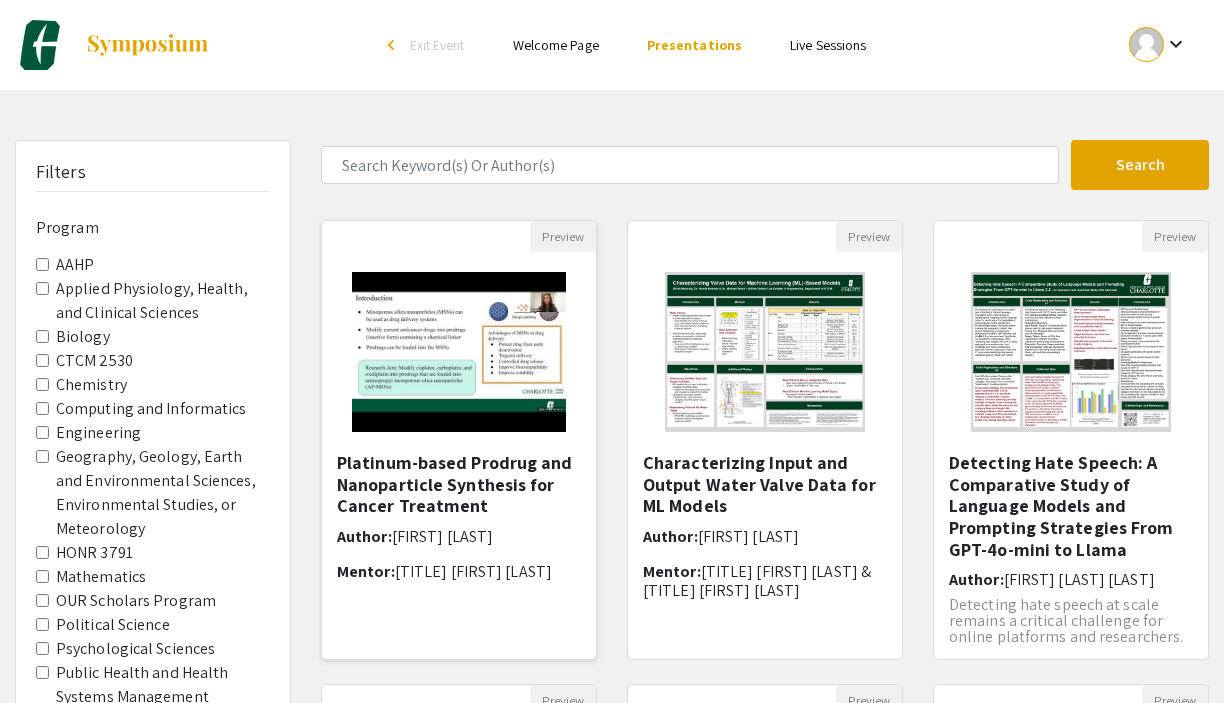click on "Platinum-based Prodrug and Nanoparticle Synthesis for Cancer Treatment" at bounding box center (459, 484) 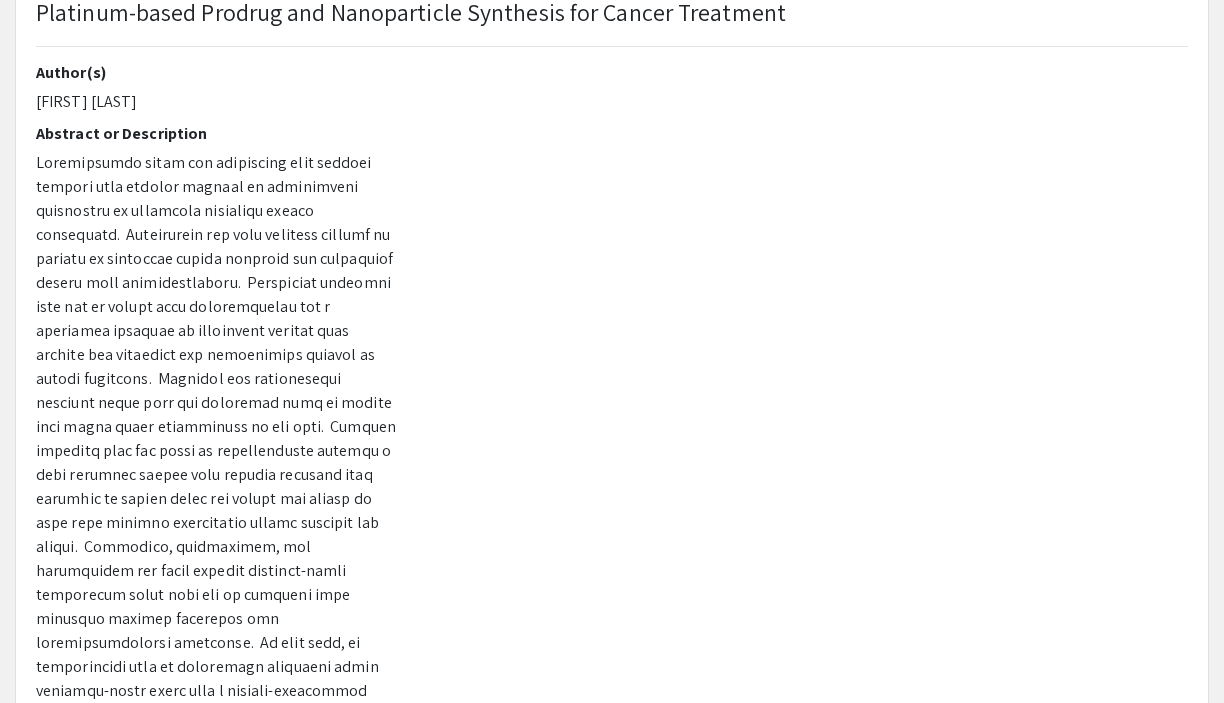 scroll, scrollTop: 146, scrollLeft: 0, axis: vertical 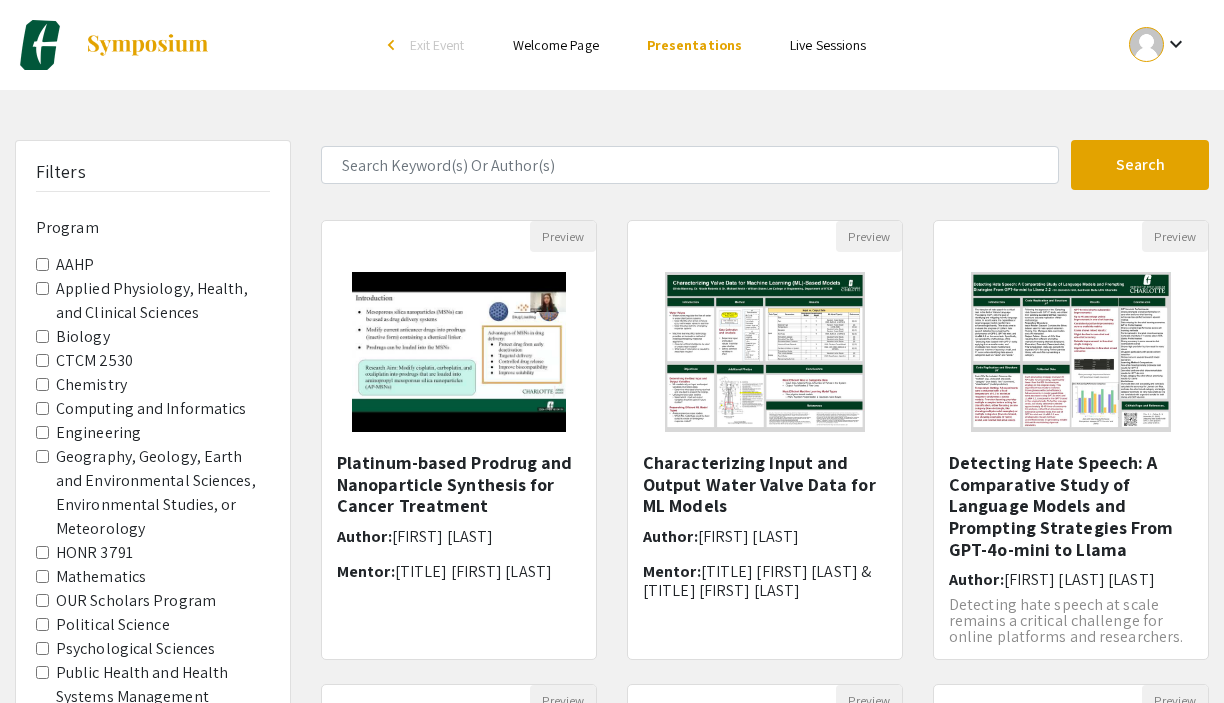 click on "Computing and Informatics" 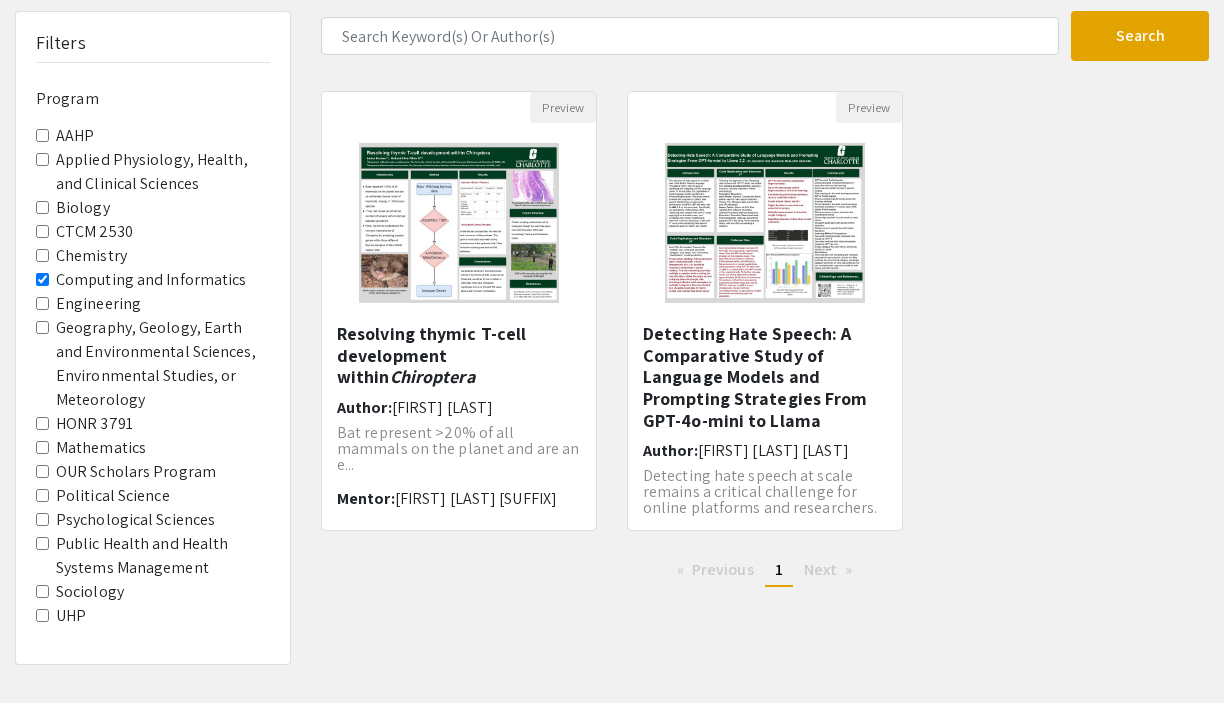 scroll, scrollTop: 118, scrollLeft: 0, axis: vertical 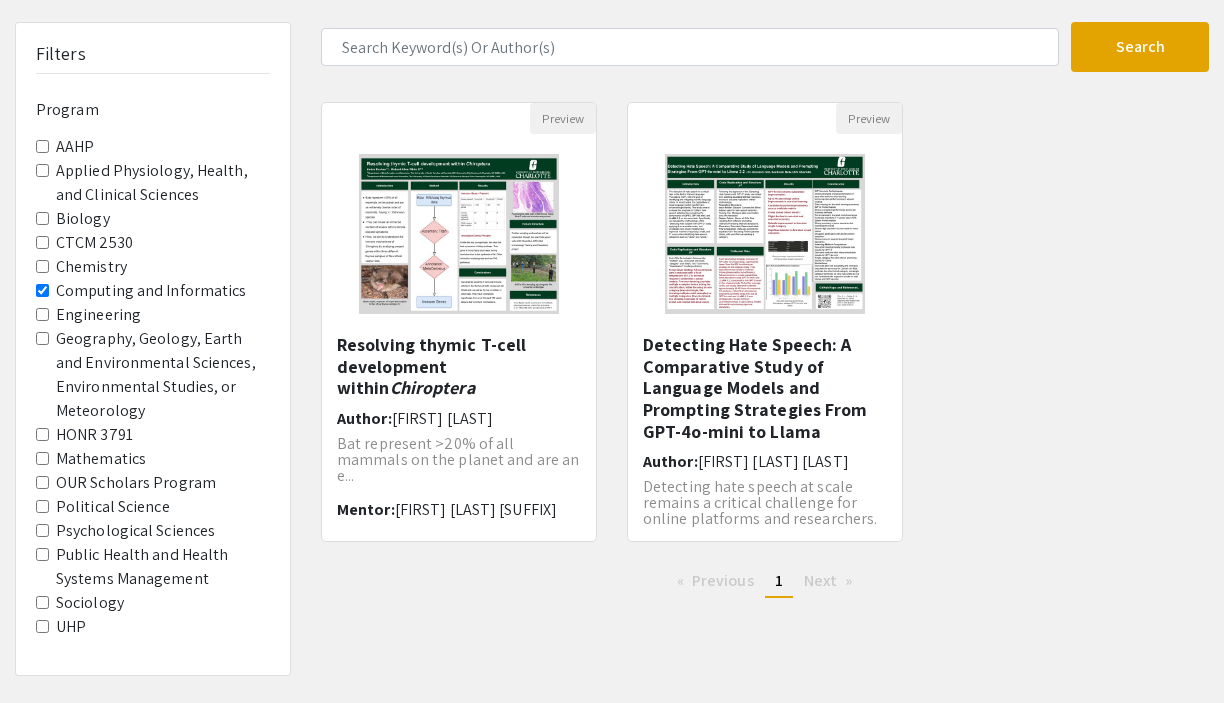 click on "Computing and Informatics" 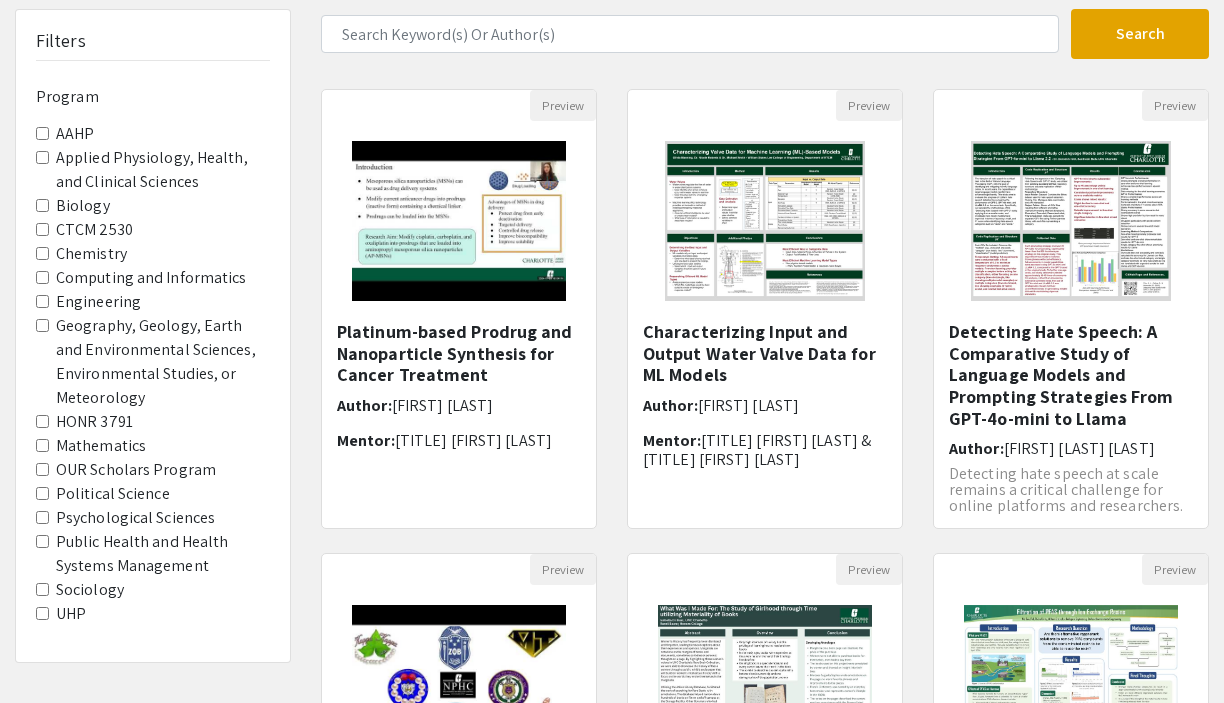 scroll, scrollTop: 98, scrollLeft: 0, axis: vertical 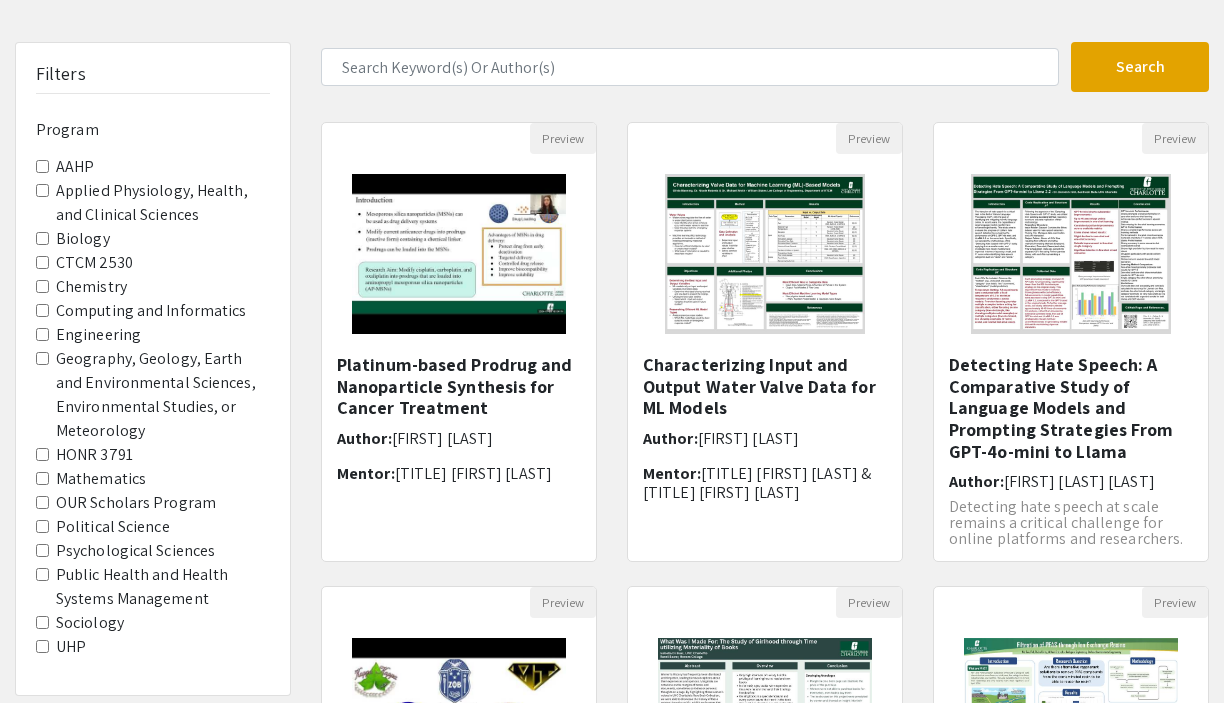 click on "Chemistry" at bounding box center (42, 286) 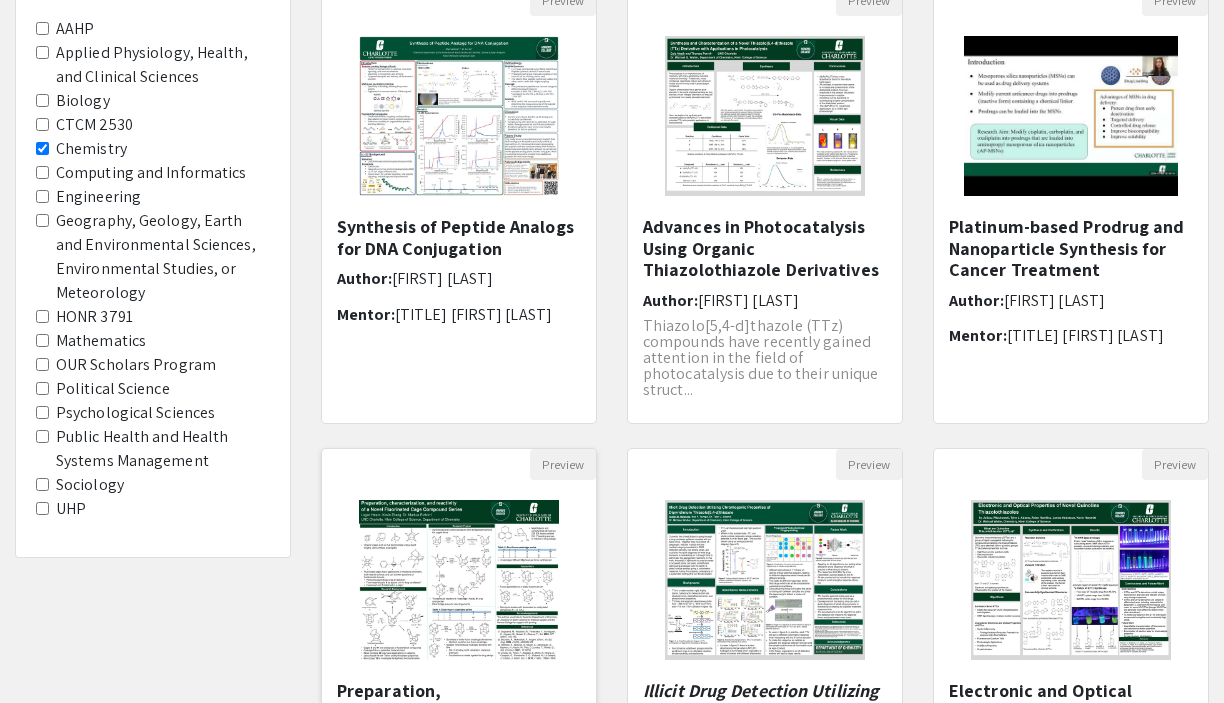 scroll, scrollTop: 623, scrollLeft: 0, axis: vertical 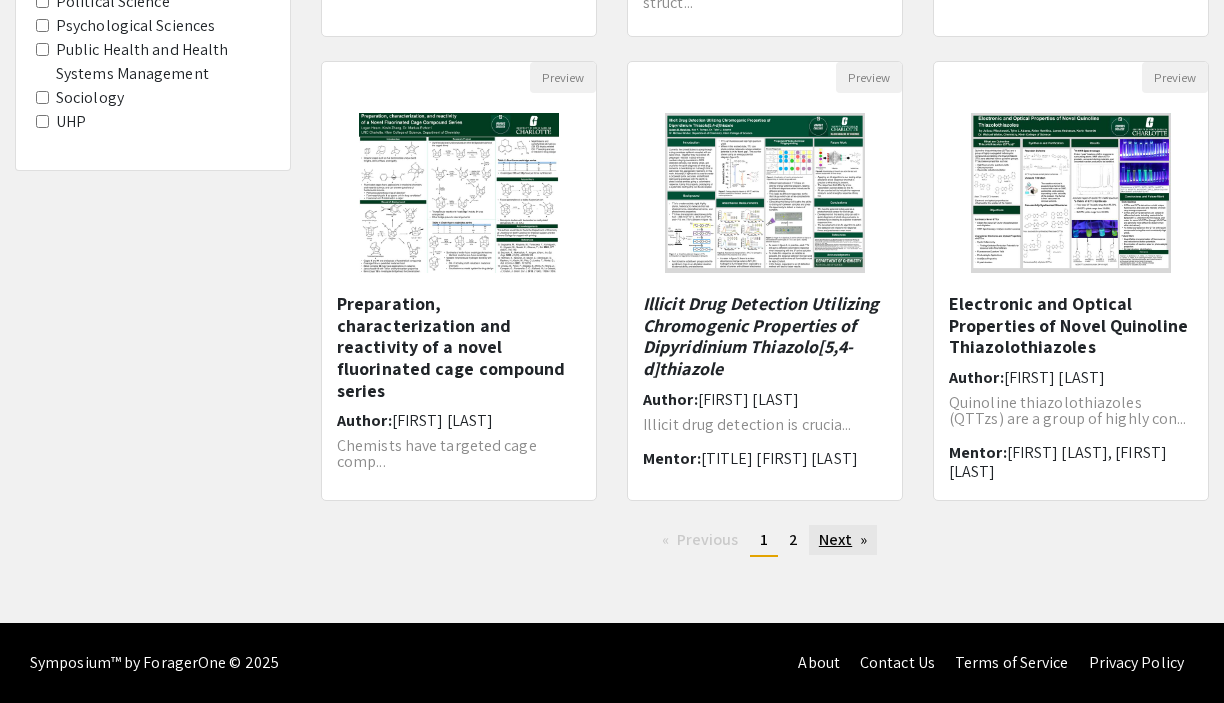 click on "Next  page" 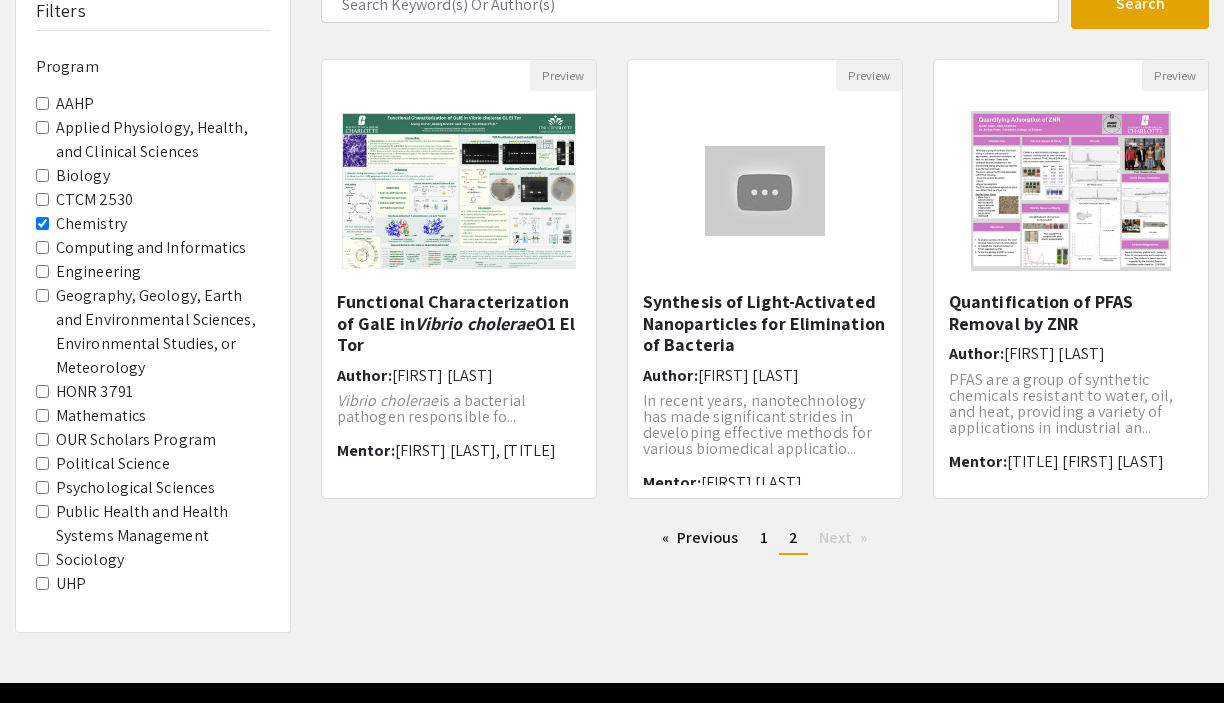 scroll, scrollTop: 179, scrollLeft: 0, axis: vertical 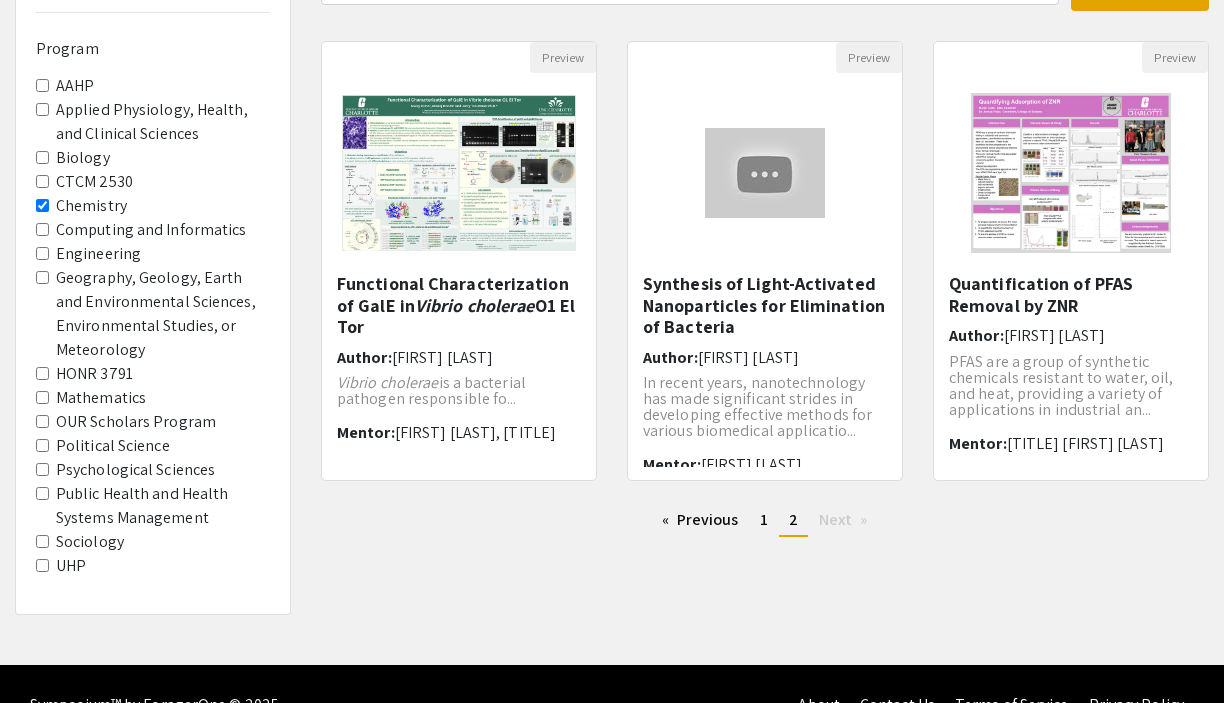 click on "Computing and Informatics" 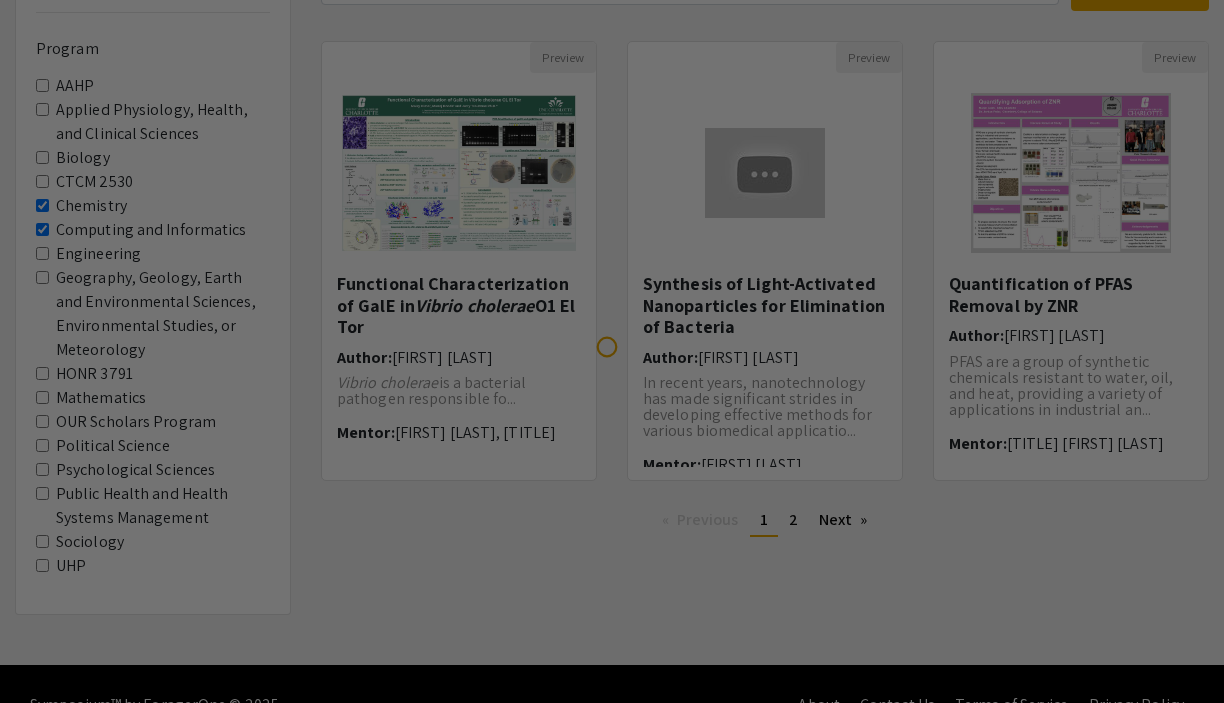 scroll, scrollTop: 0, scrollLeft: 0, axis: both 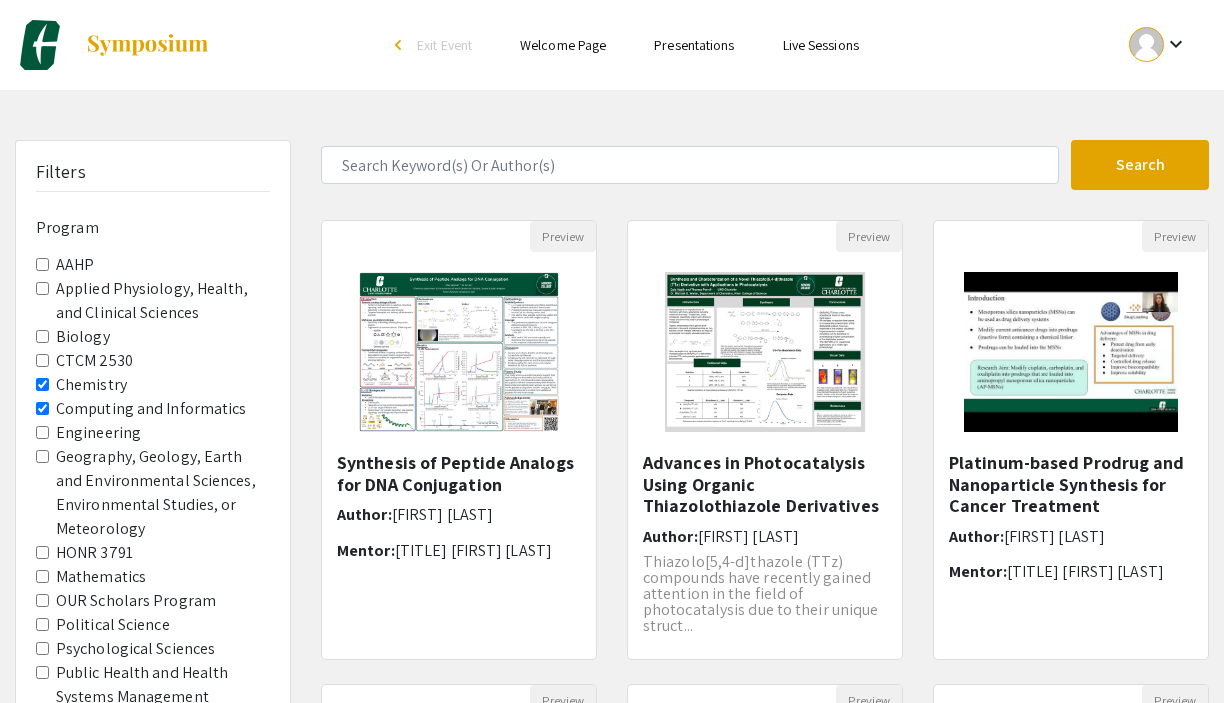 click on "Chemistry" at bounding box center (42, 384) 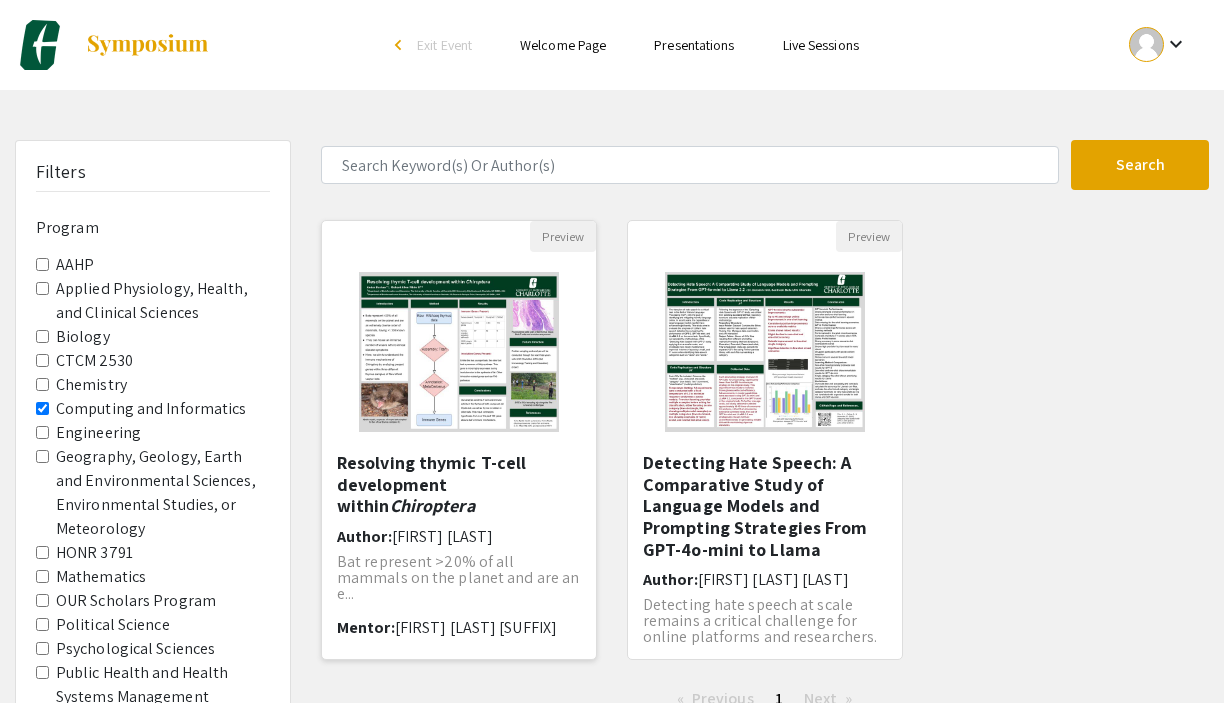 click 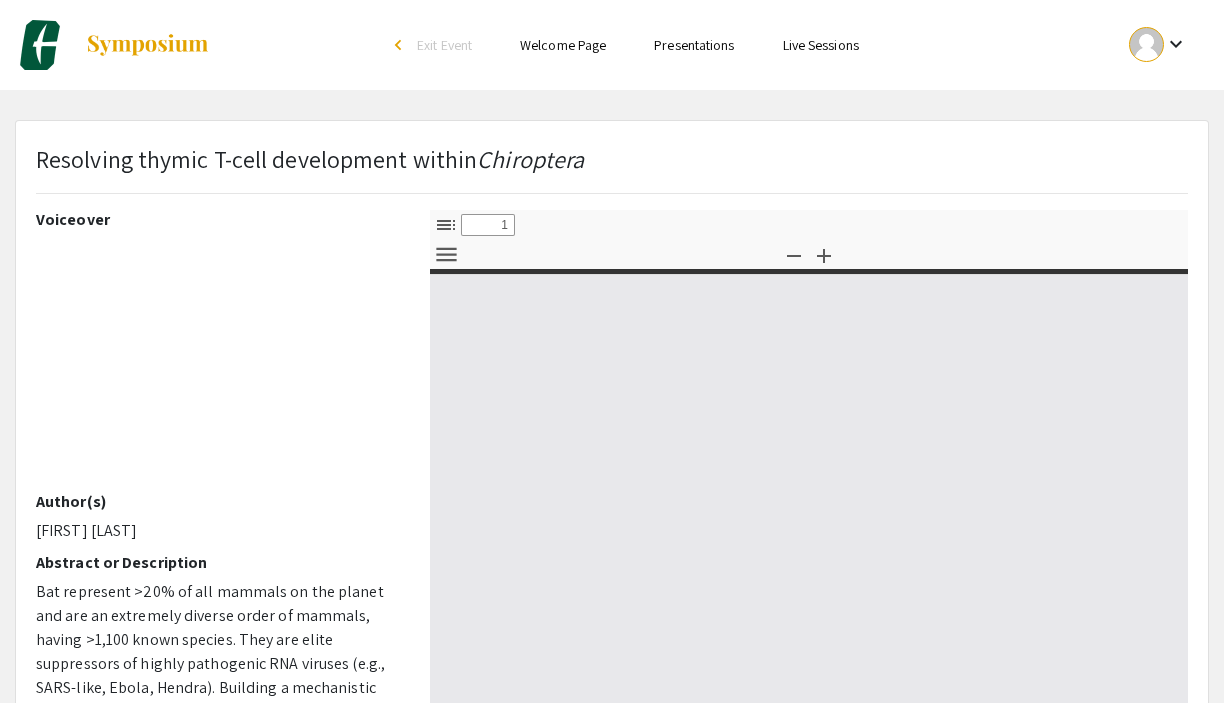 select on "custom" 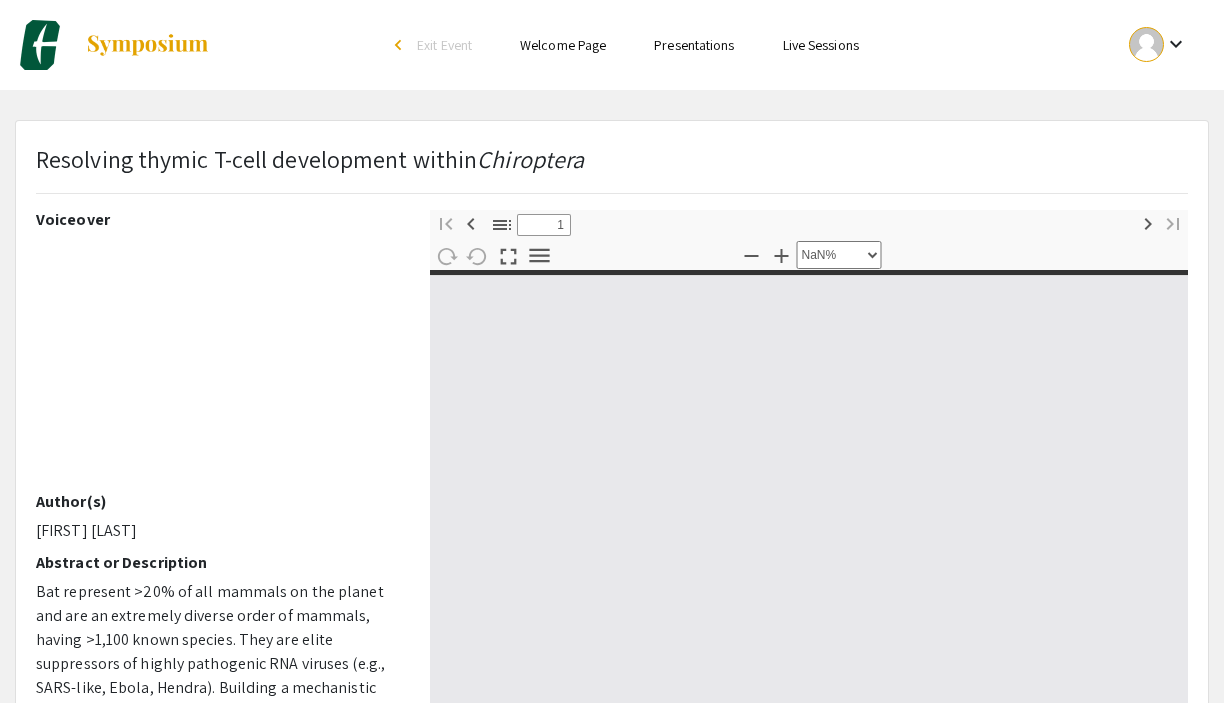 type on "0" 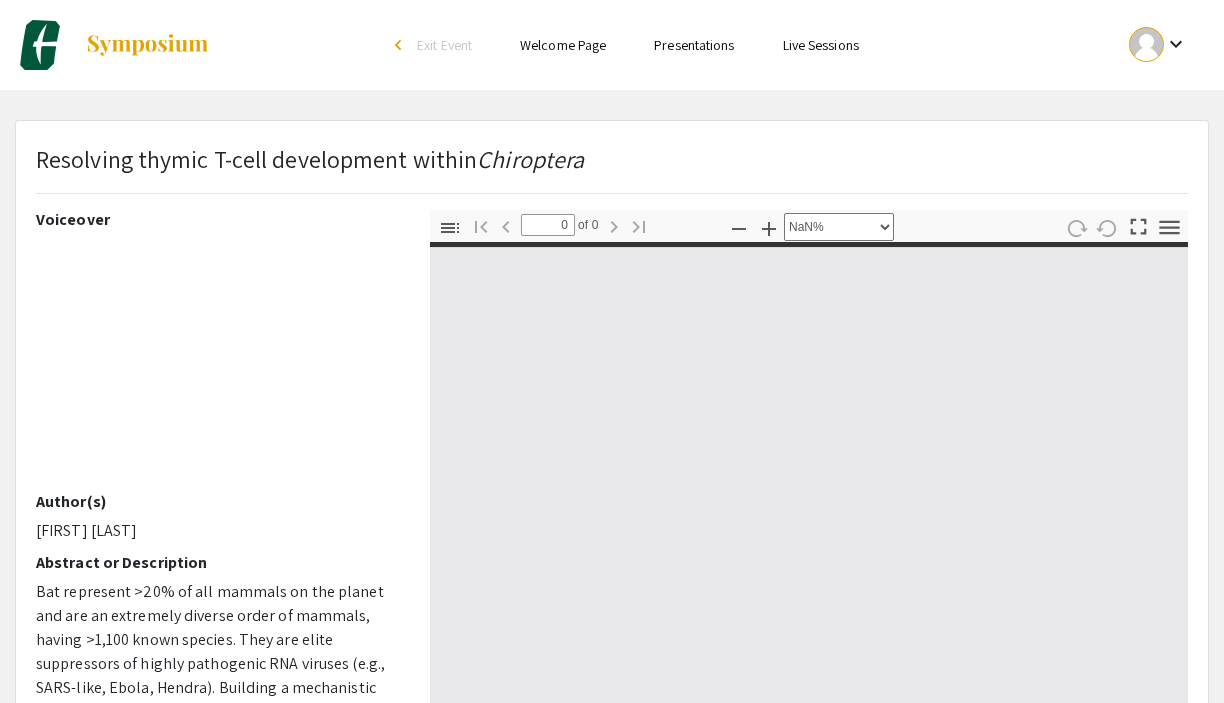 select on "auto" 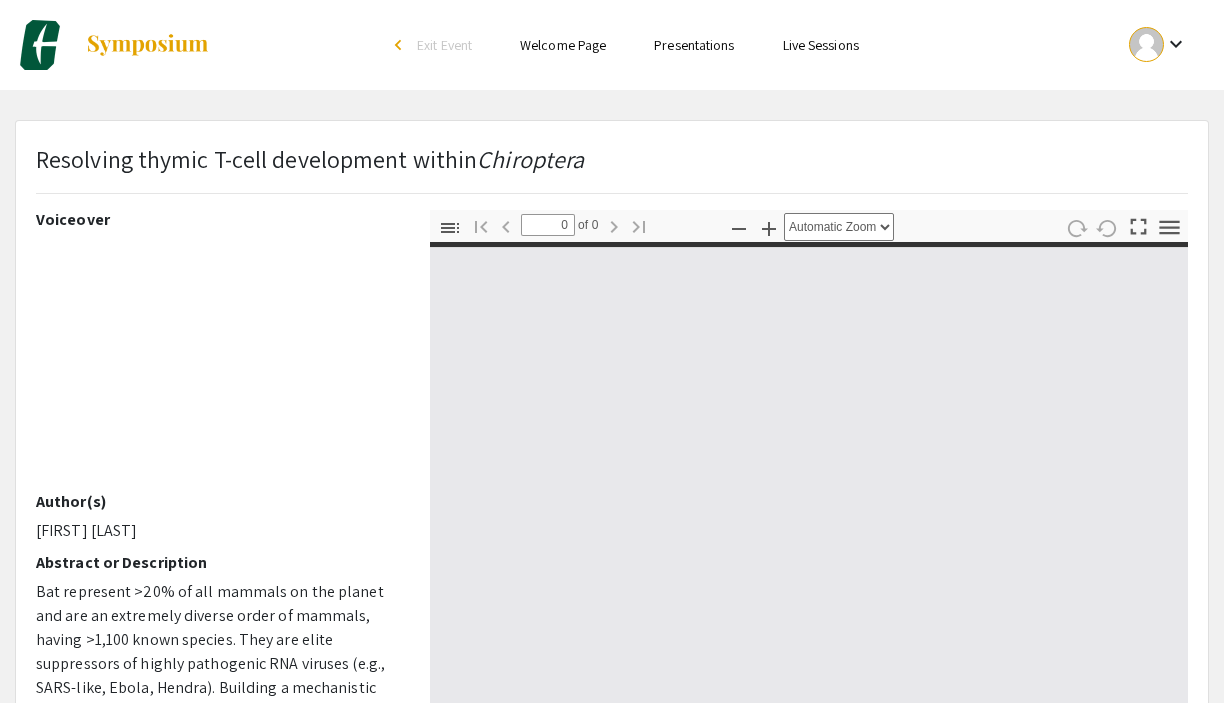 type on "1" 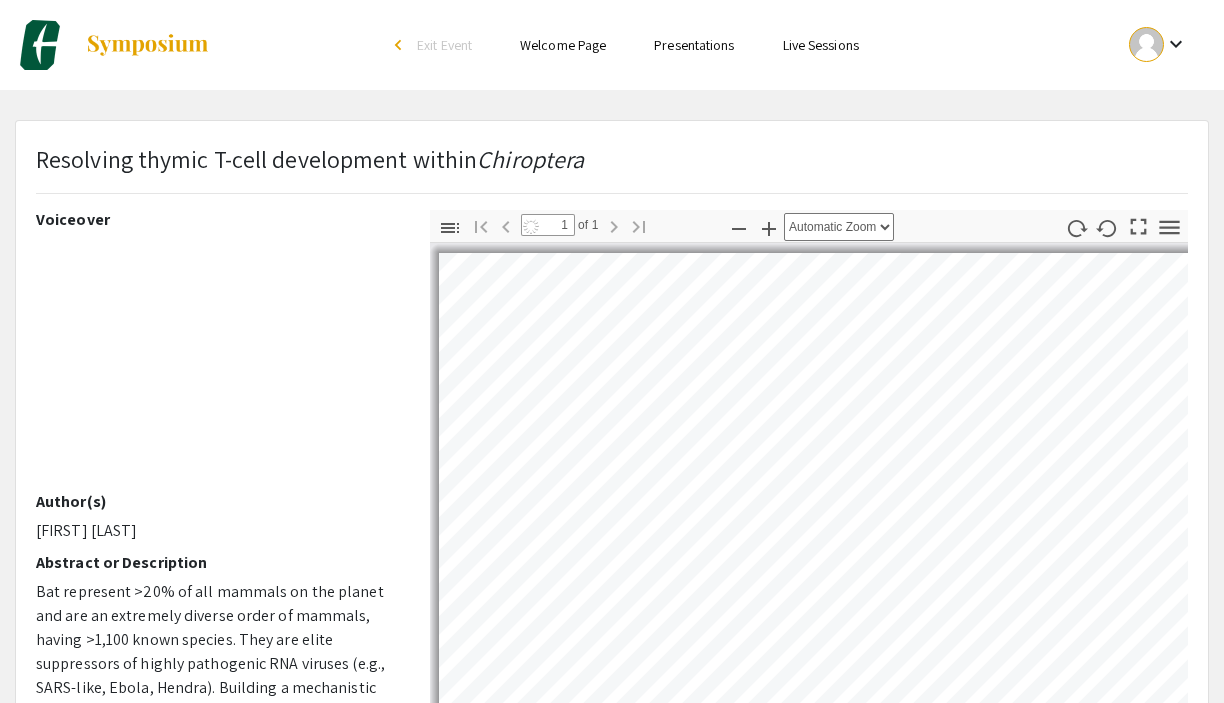 select on "auto" 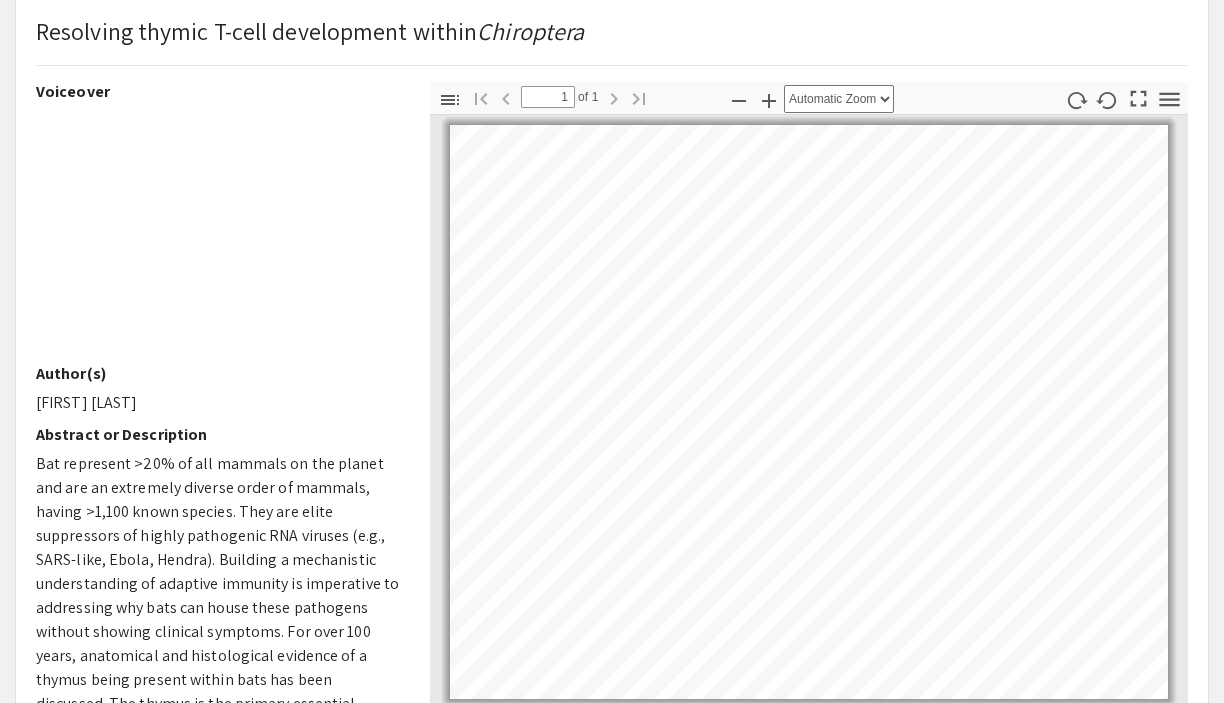 scroll, scrollTop: 153, scrollLeft: 0, axis: vertical 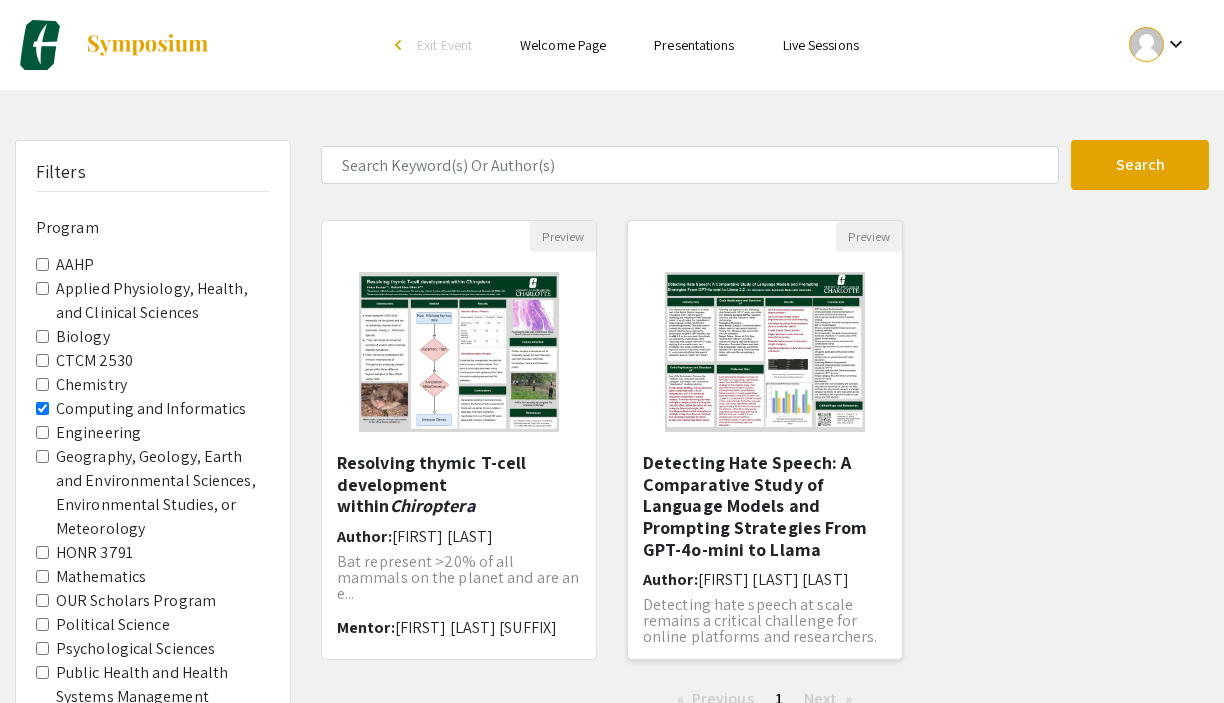 click 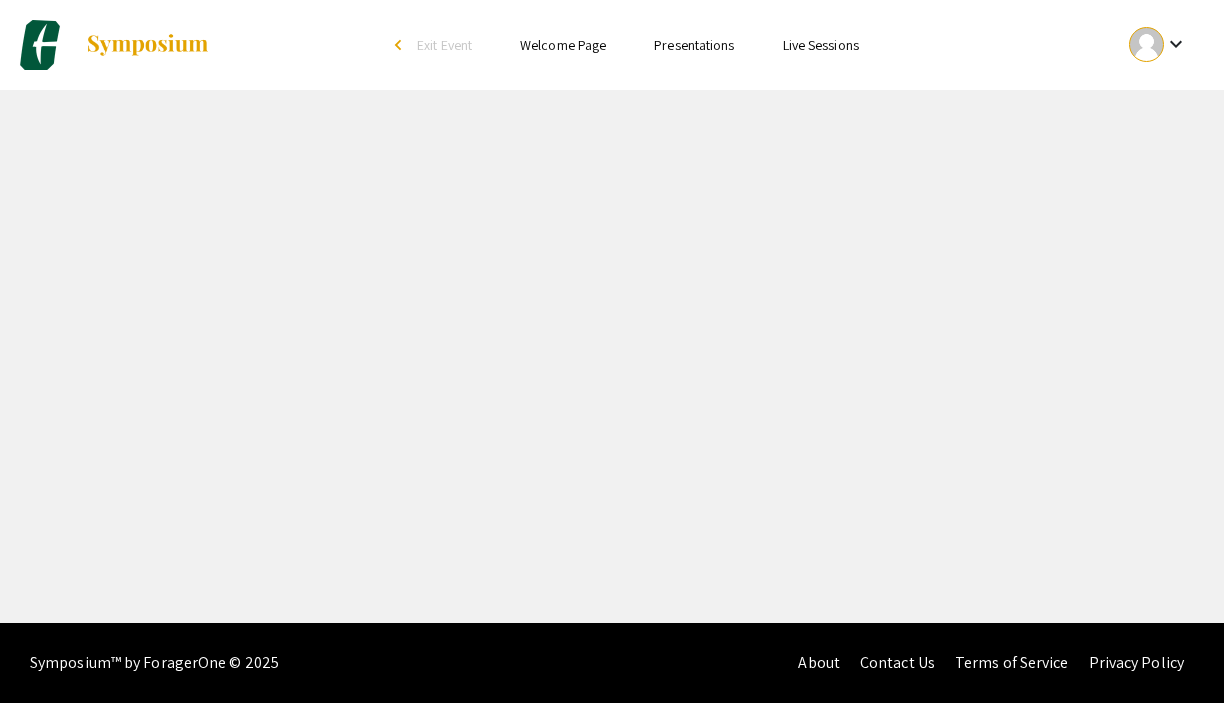 select on "custom" 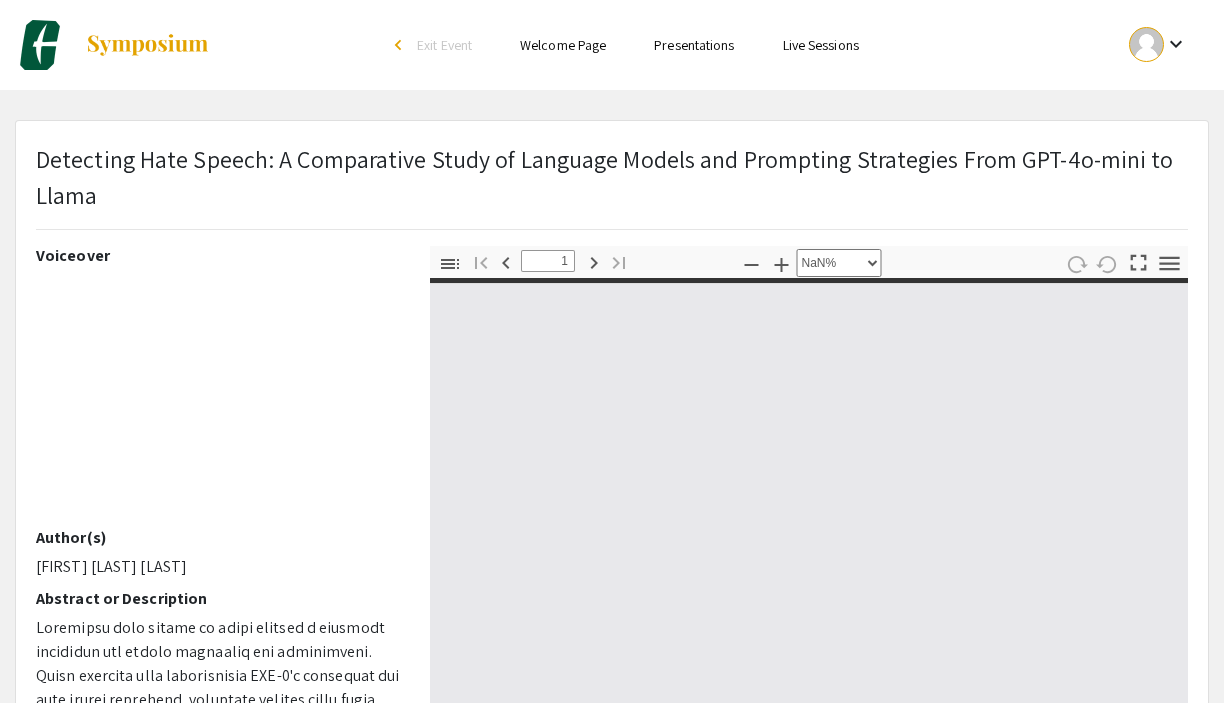type on "0" 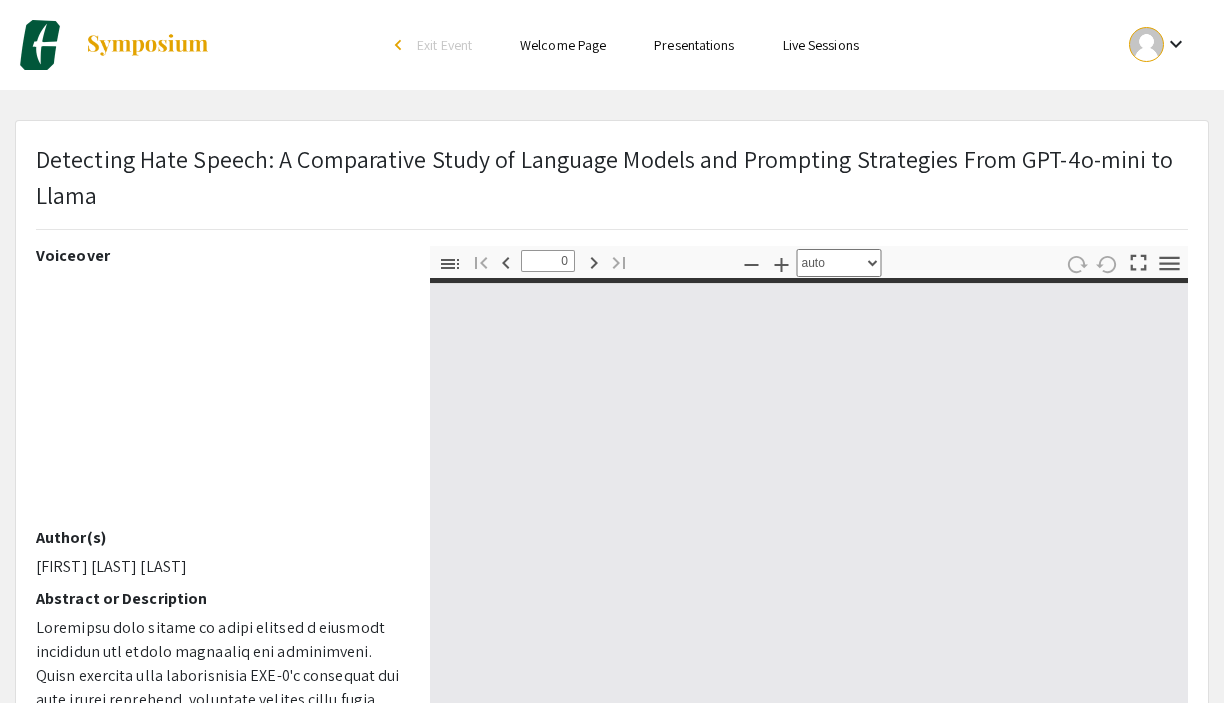 select on "custom" 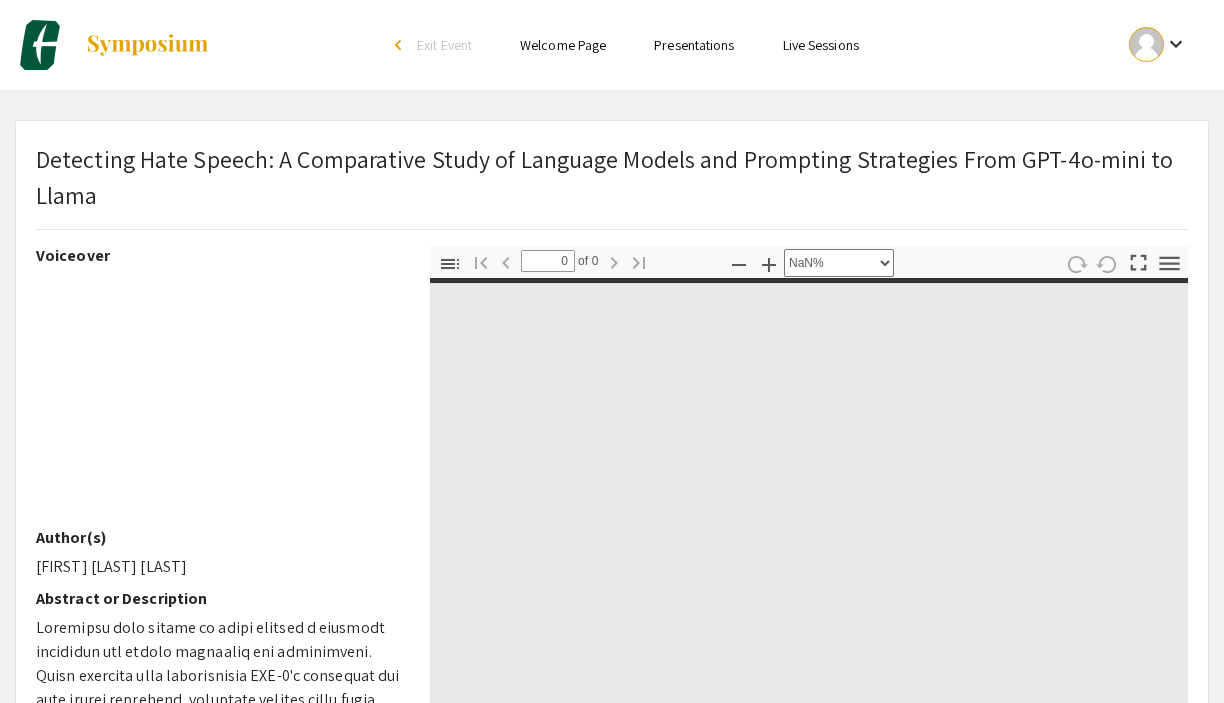 type on "1" 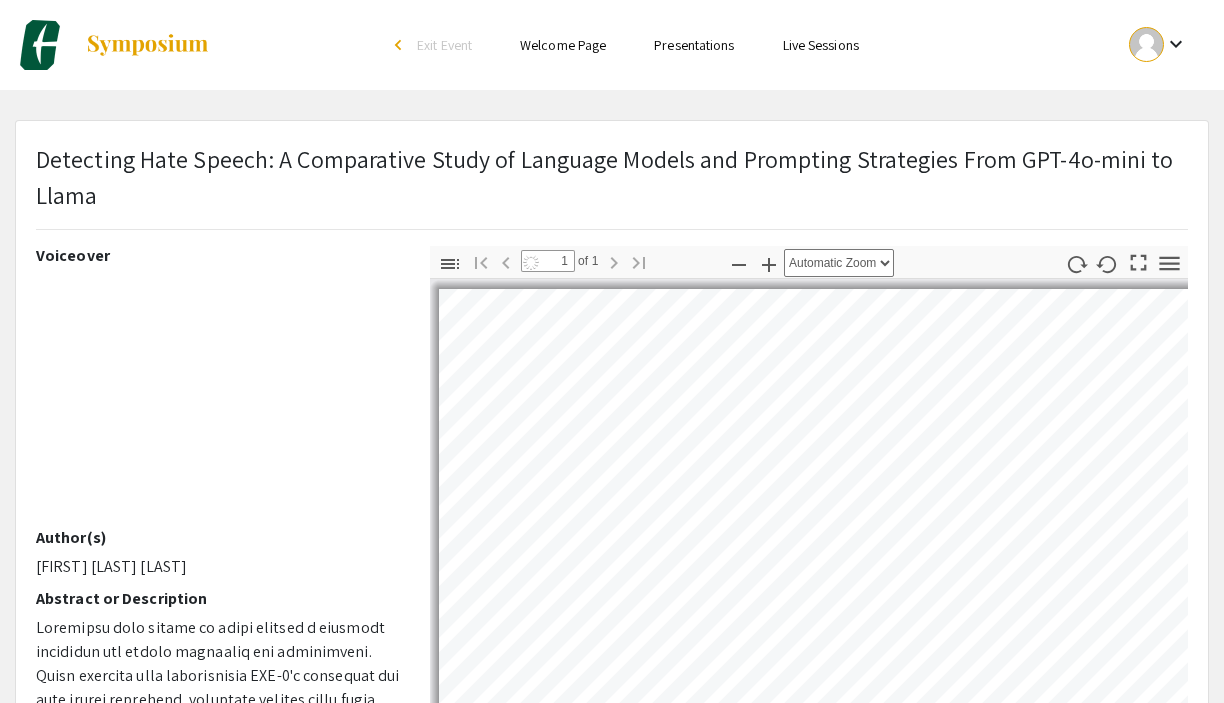select on "auto" 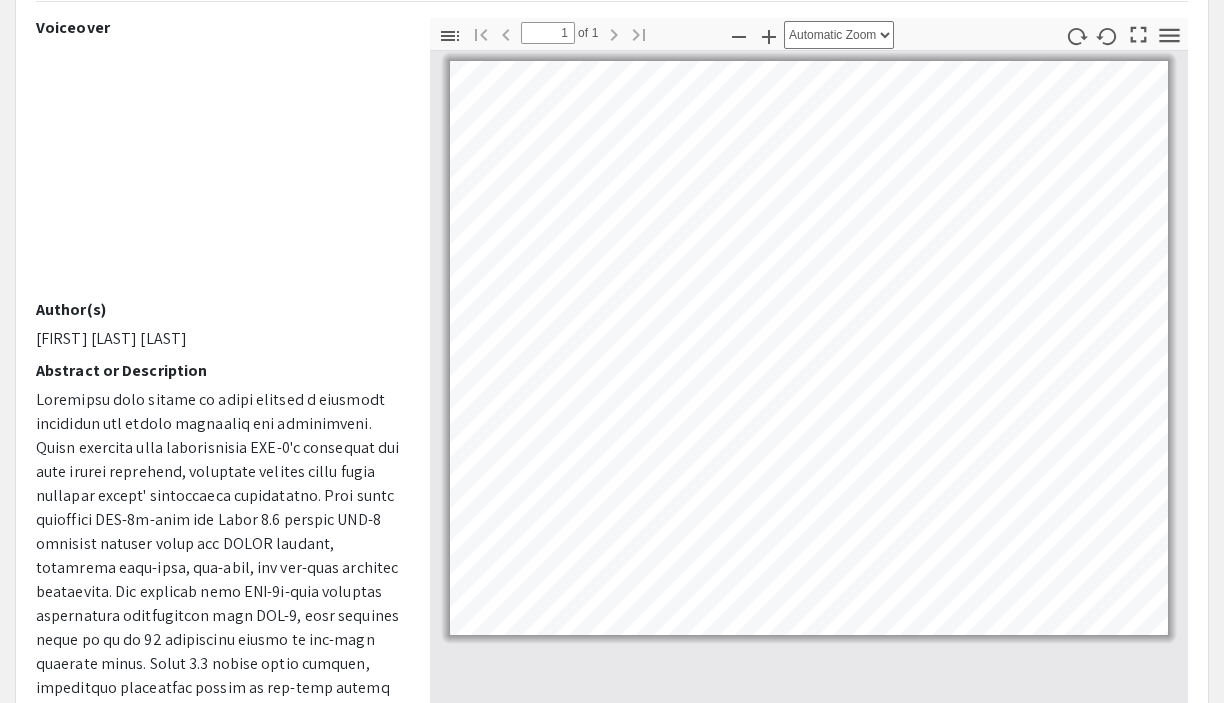 scroll, scrollTop: 229, scrollLeft: 0, axis: vertical 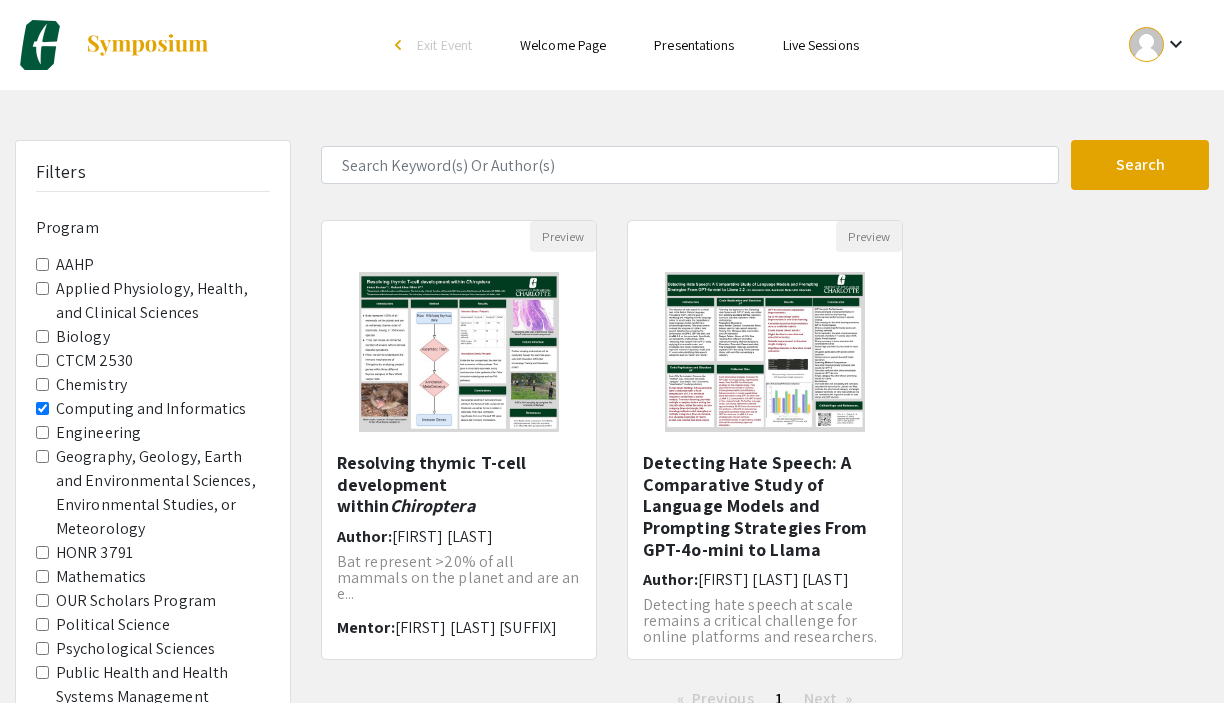 click on "Computing and Informatics" at bounding box center [42, 408] 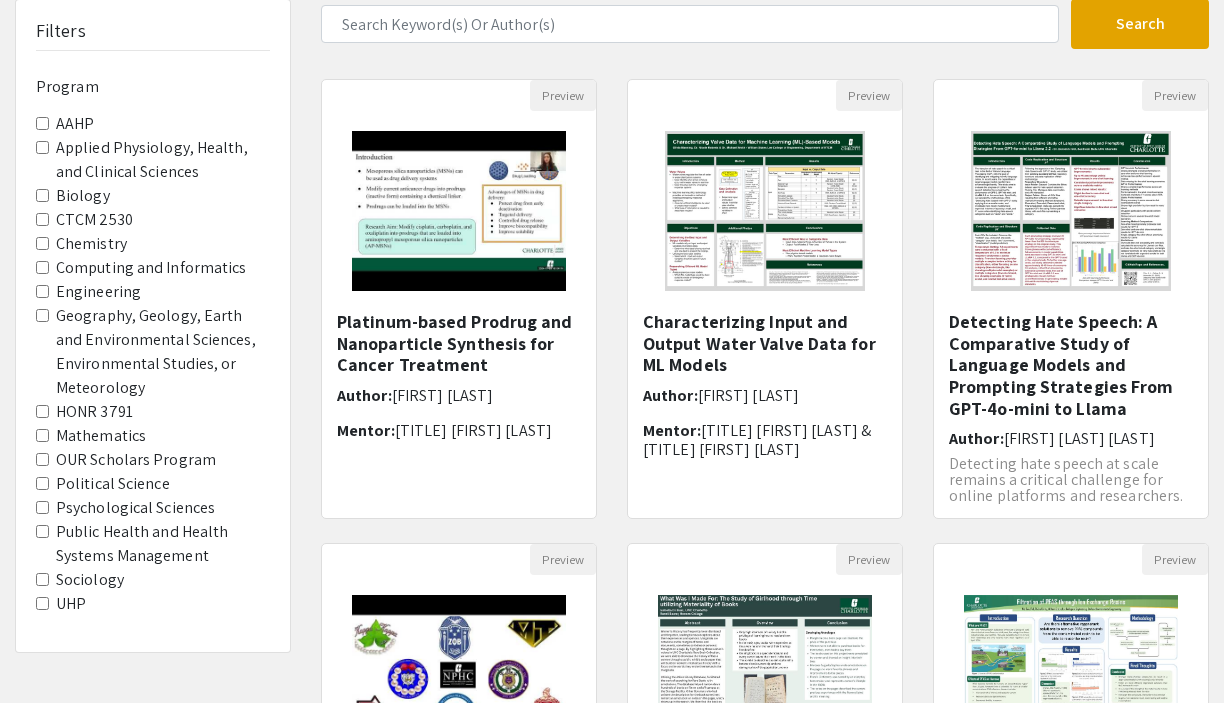 scroll, scrollTop: 175, scrollLeft: 0, axis: vertical 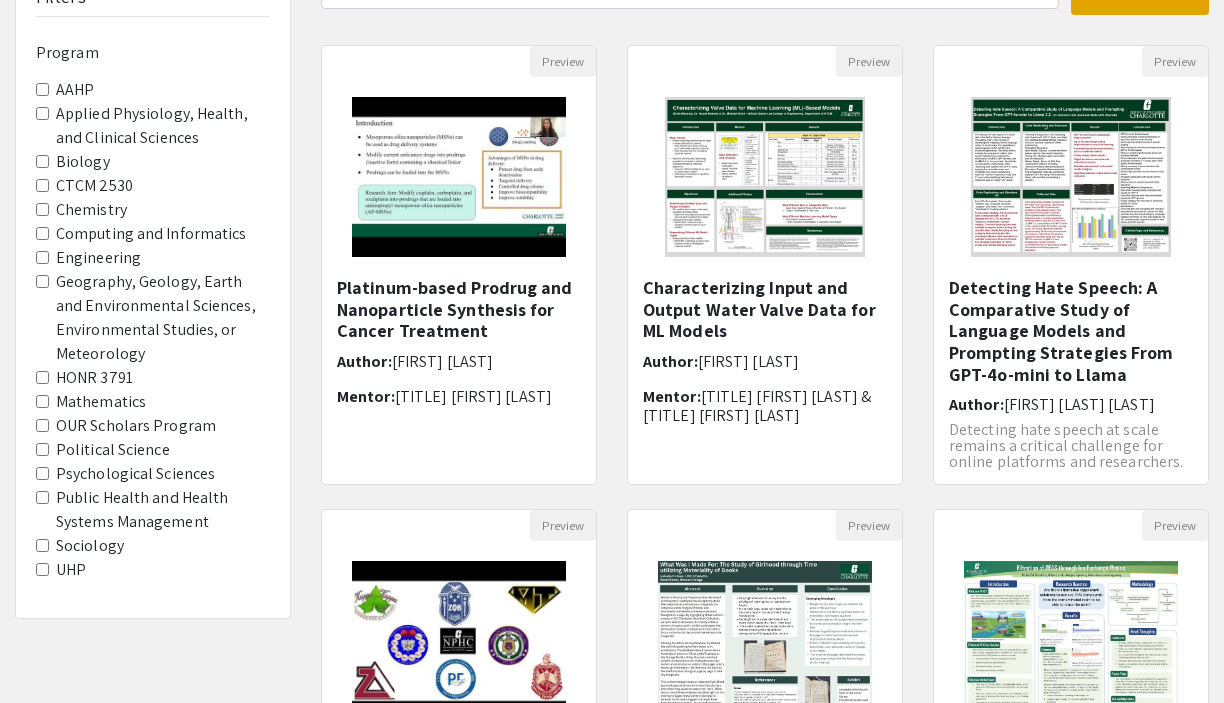 click on "Biology" 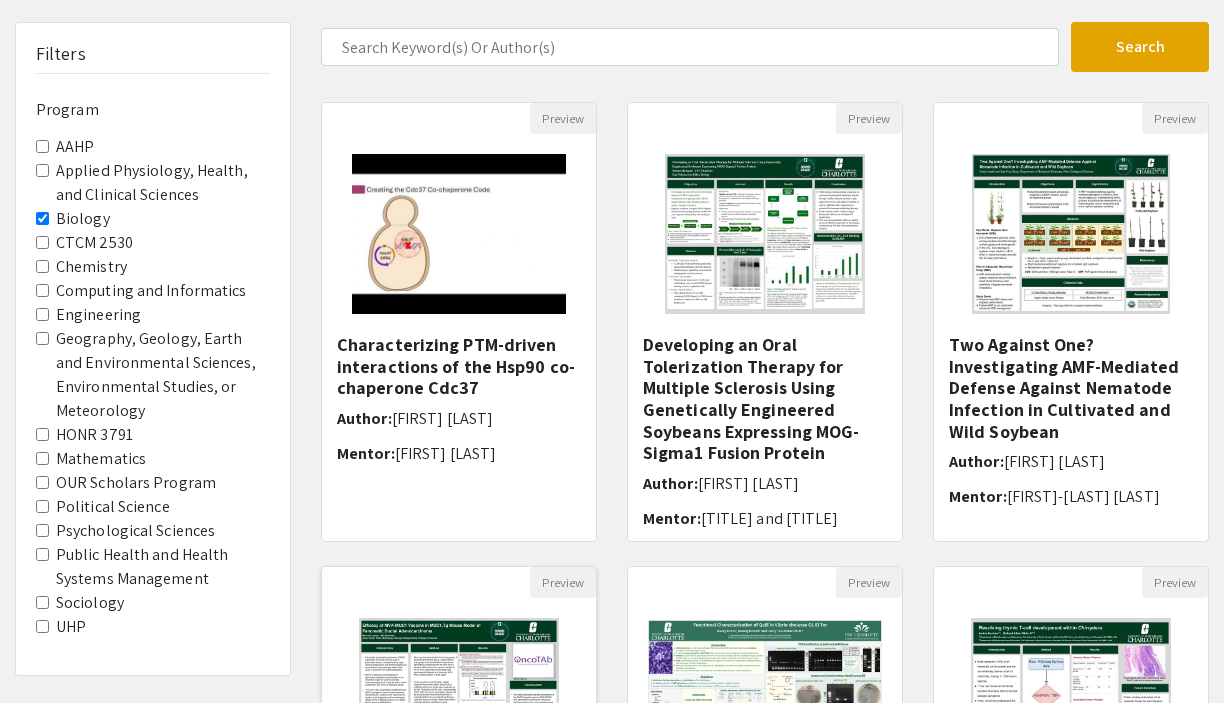 scroll, scrollTop: 42, scrollLeft: 0, axis: vertical 